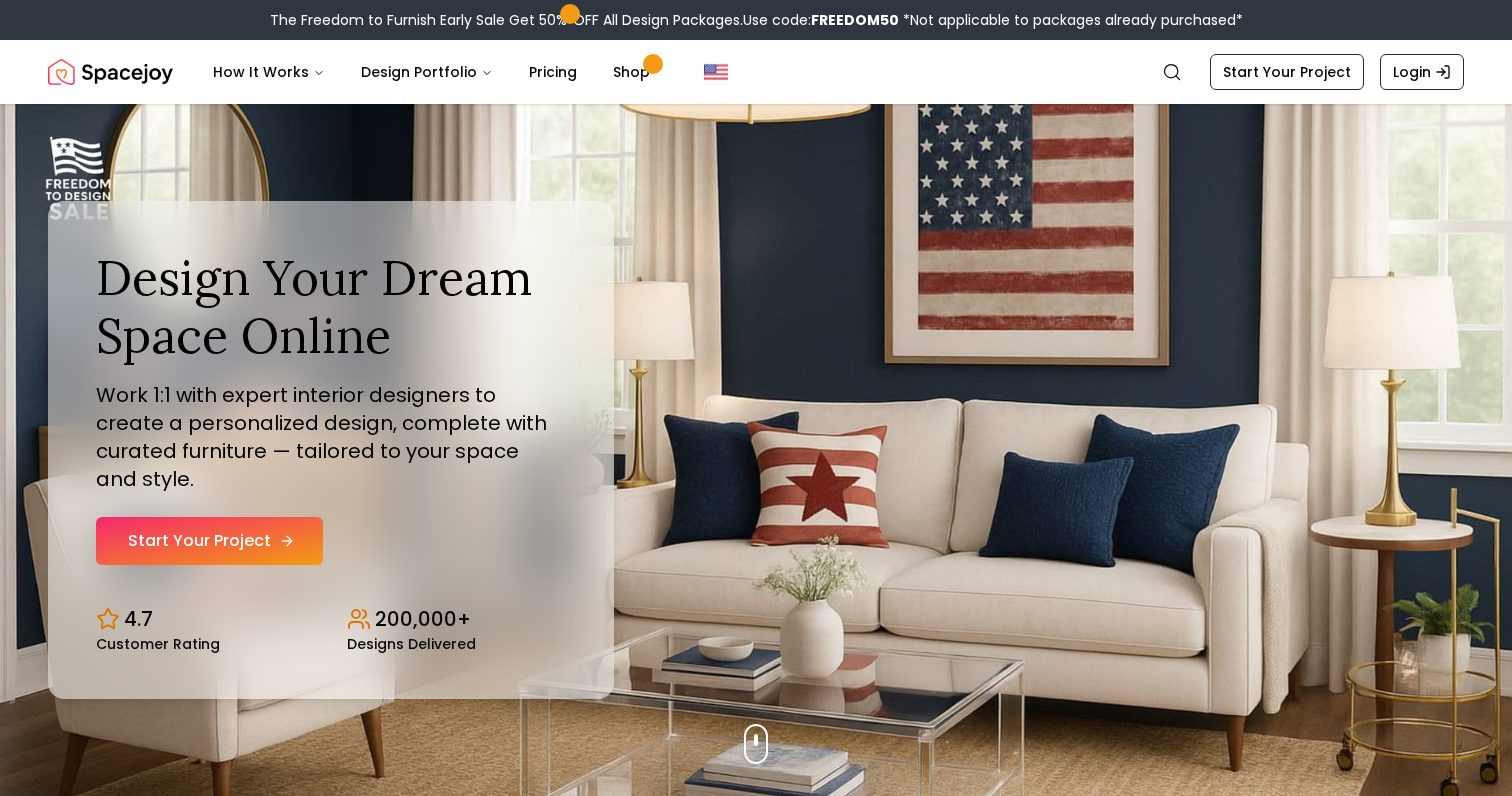 scroll, scrollTop: 0, scrollLeft: 0, axis: both 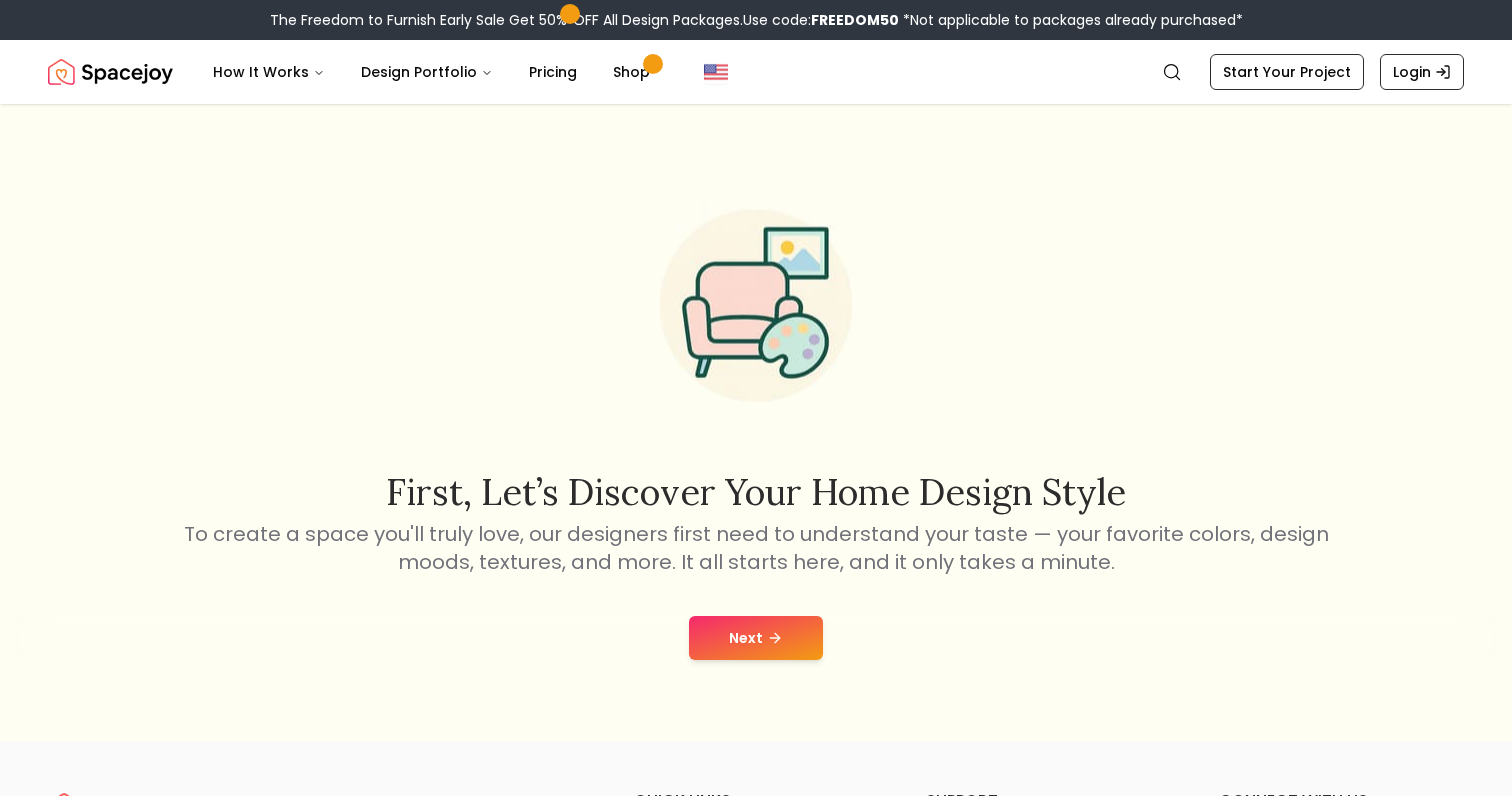 click on "Next" at bounding box center (756, 638) 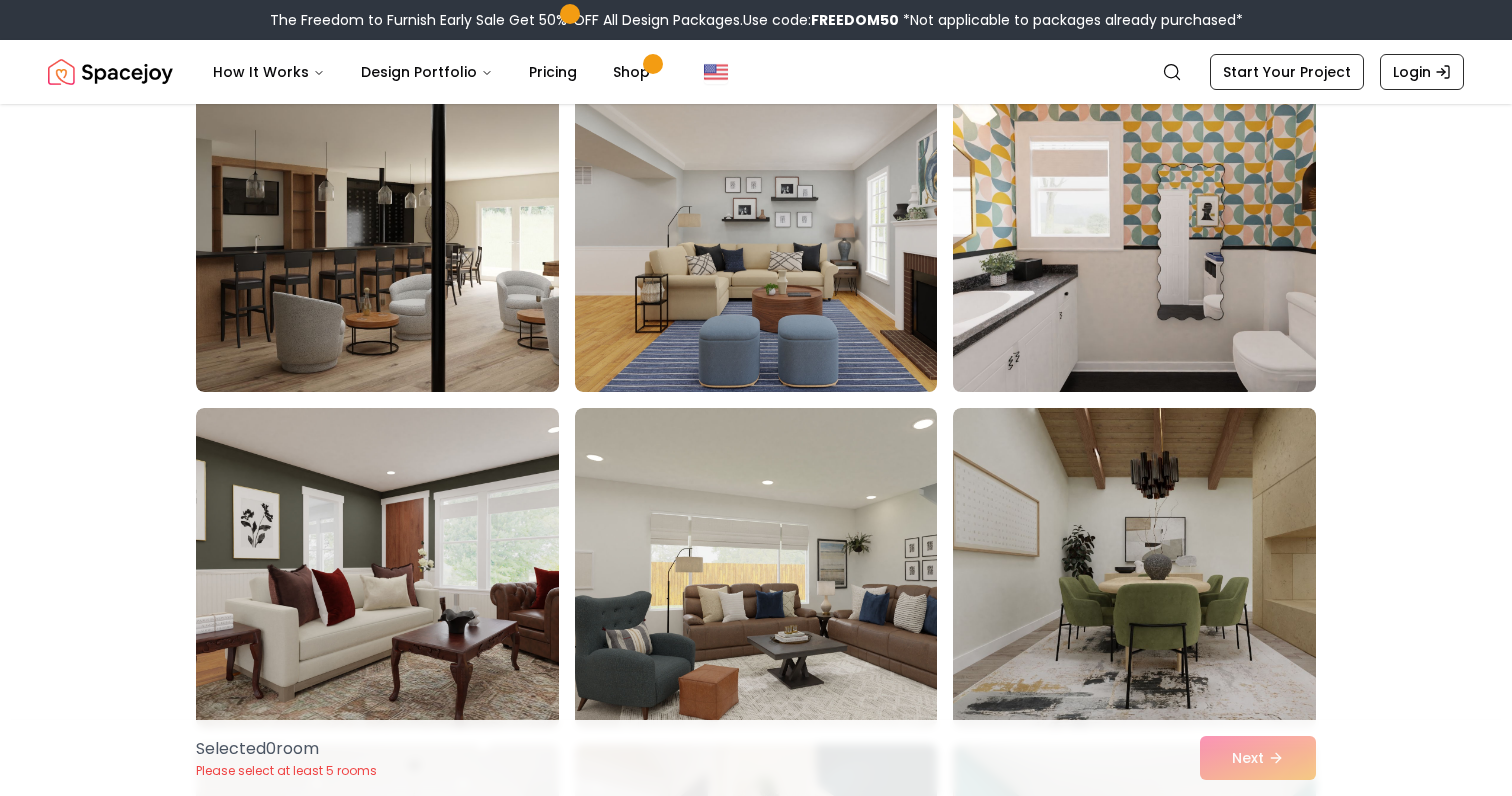 scroll, scrollTop: 533, scrollLeft: 0, axis: vertical 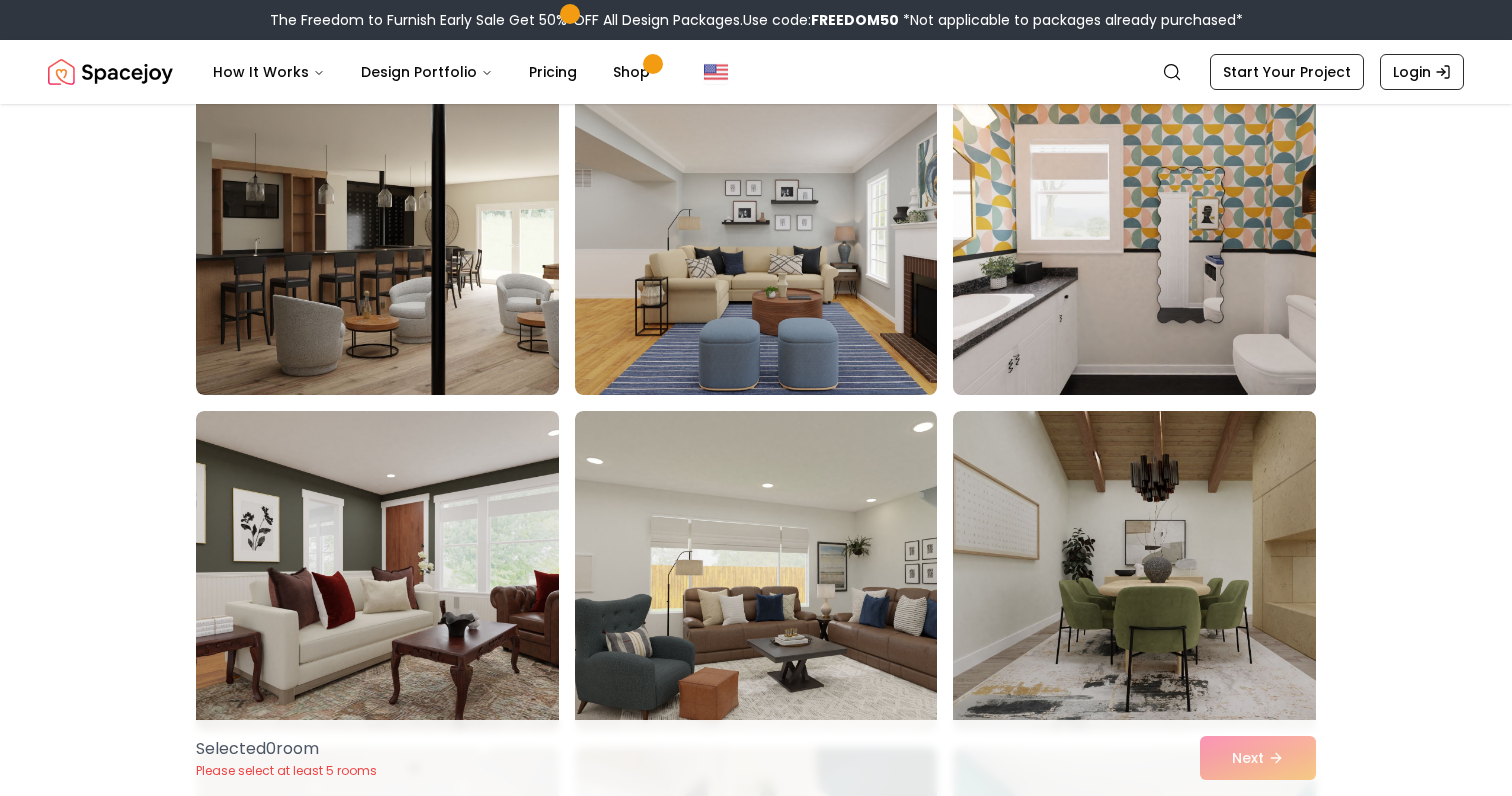 click at bounding box center [1153, 235] 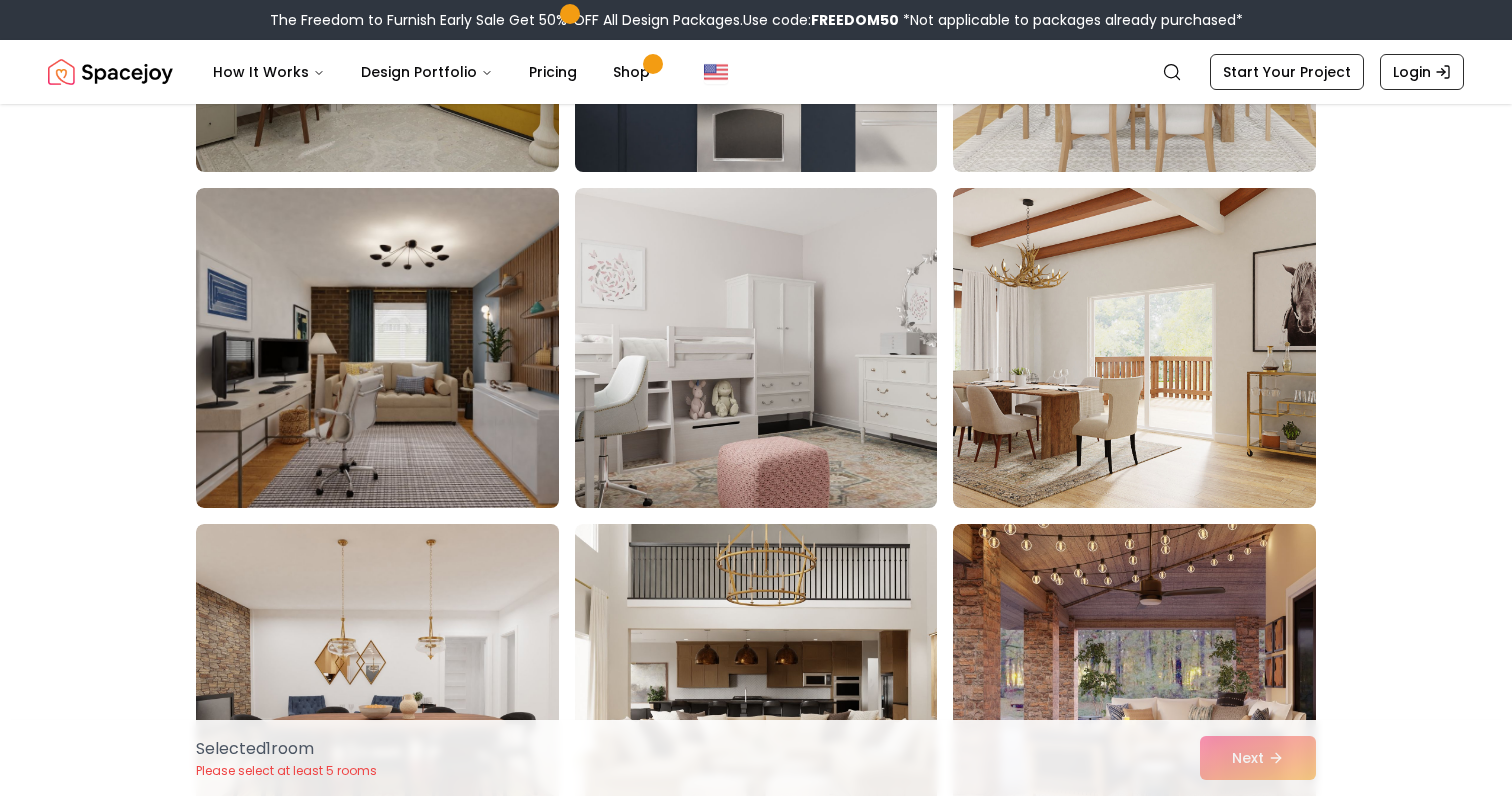 scroll, scrollTop: 2453, scrollLeft: 0, axis: vertical 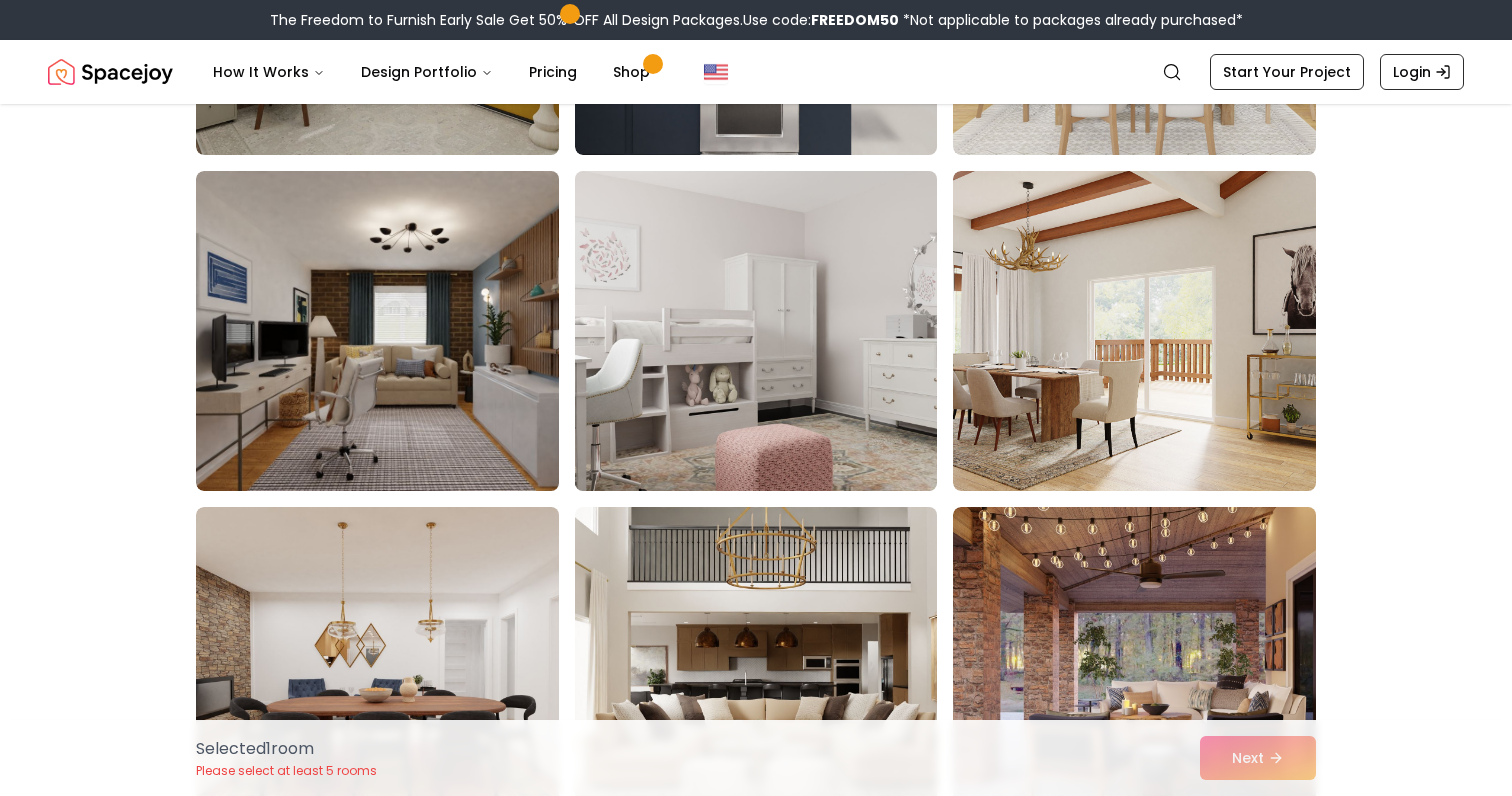 click at bounding box center [775, 331] 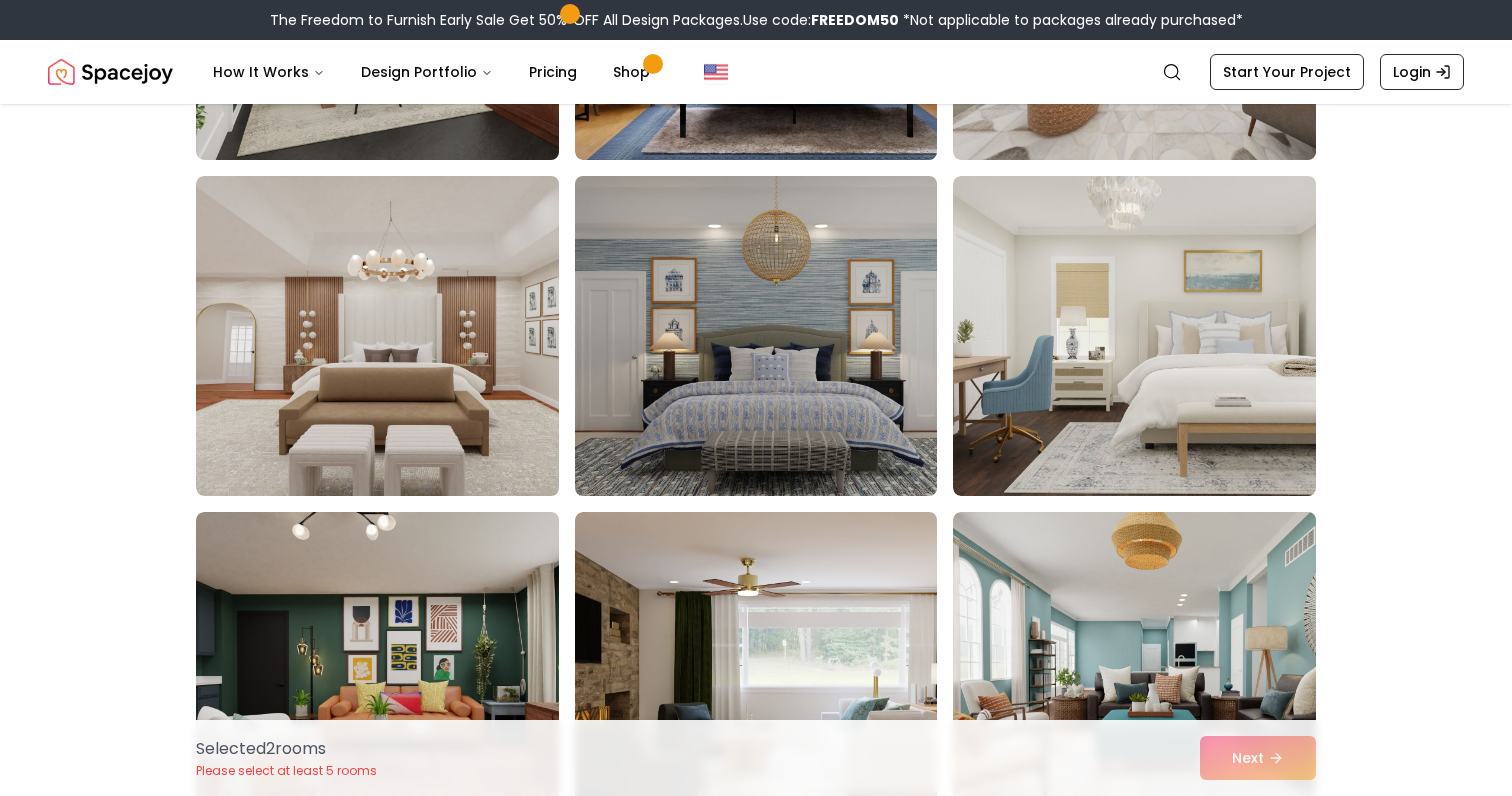 scroll, scrollTop: 7490, scrollLeft: 0, axis: vertical 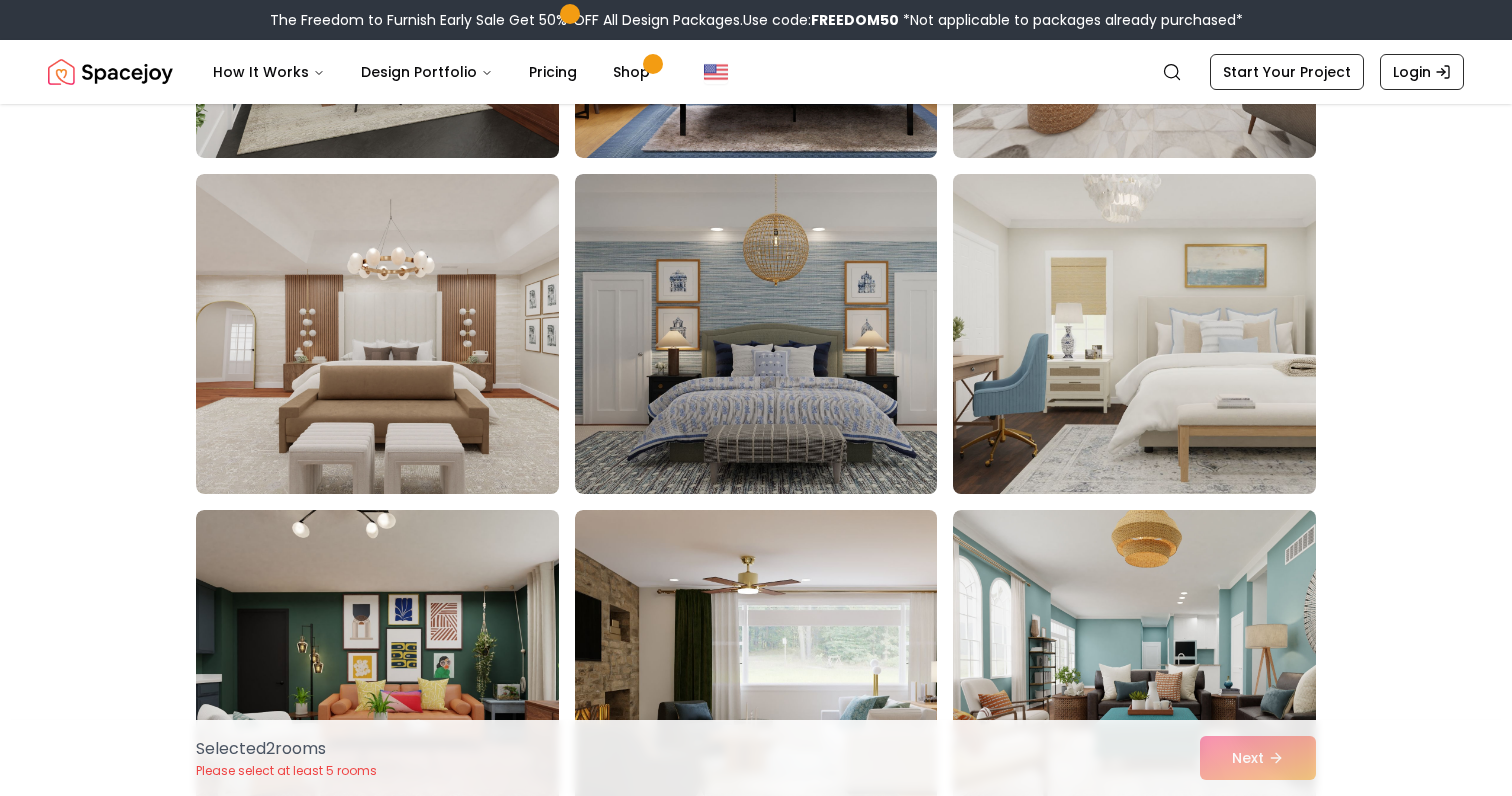 click at bounding box center [1153, 334] 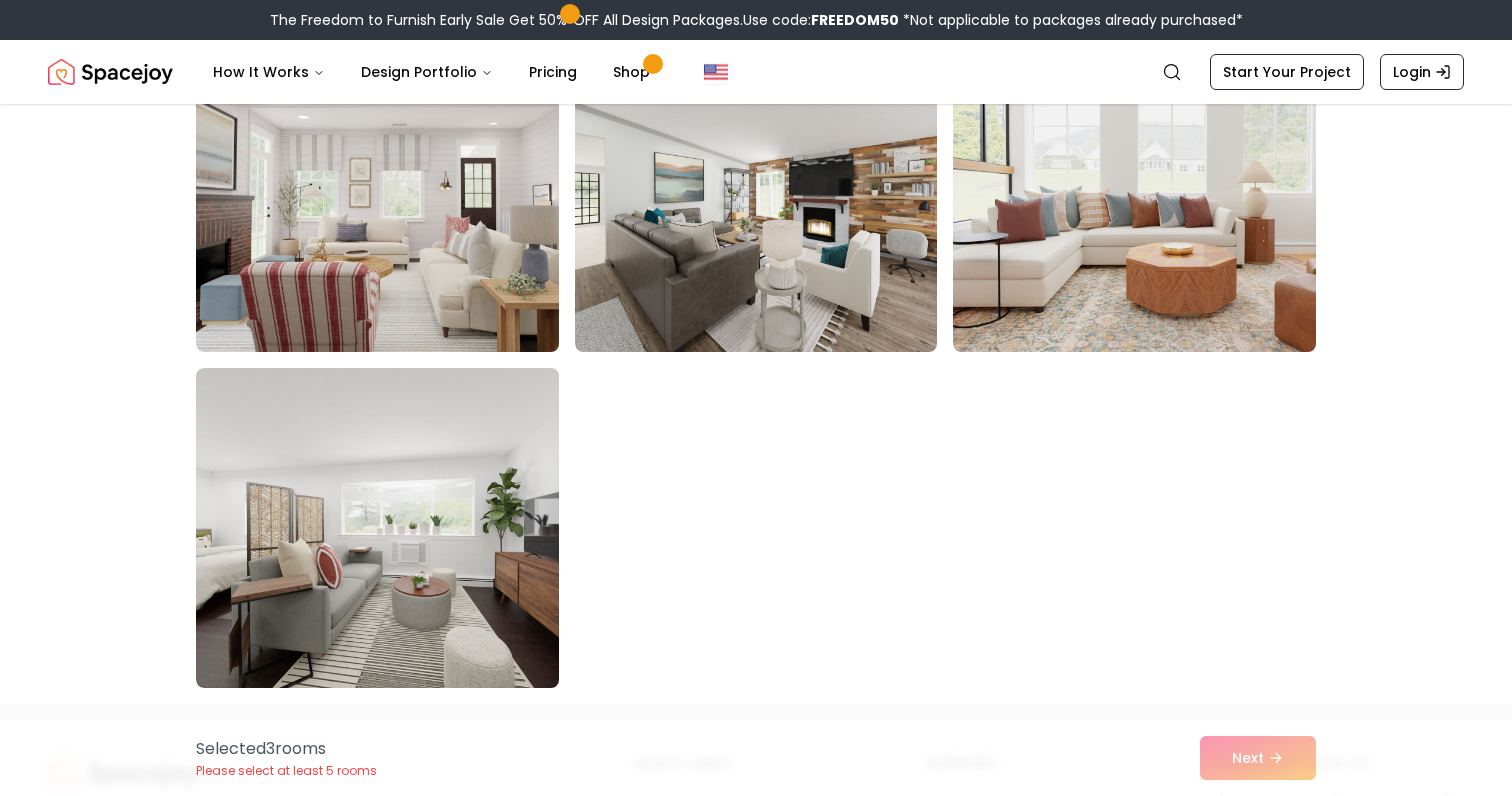 scroll, scrollTop: 10986, scrollLeft: 0, axis: vertical 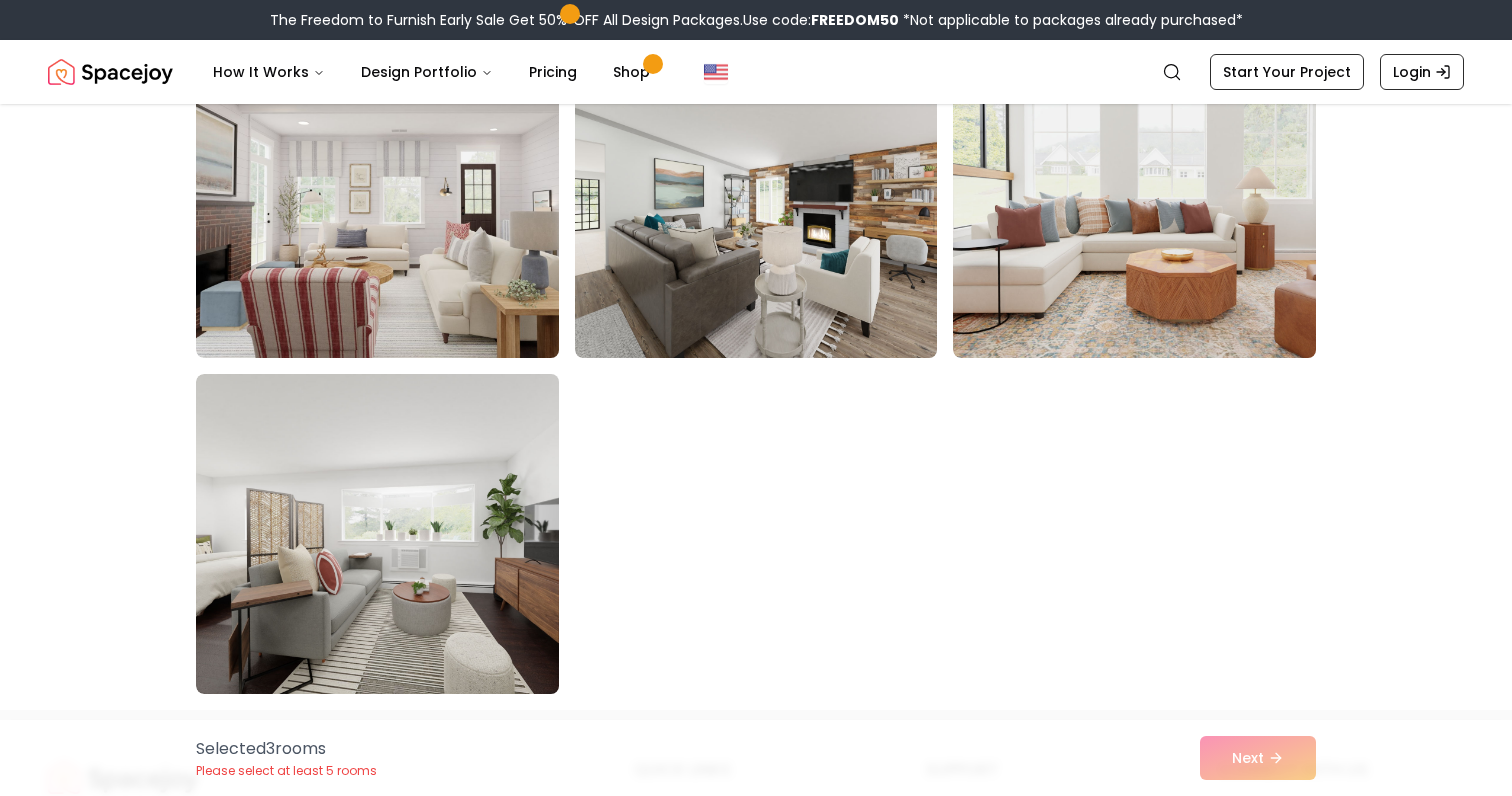 click on "Selected  3  room s Please select at least 5 rooms Next" at bounding box center (756, 758) 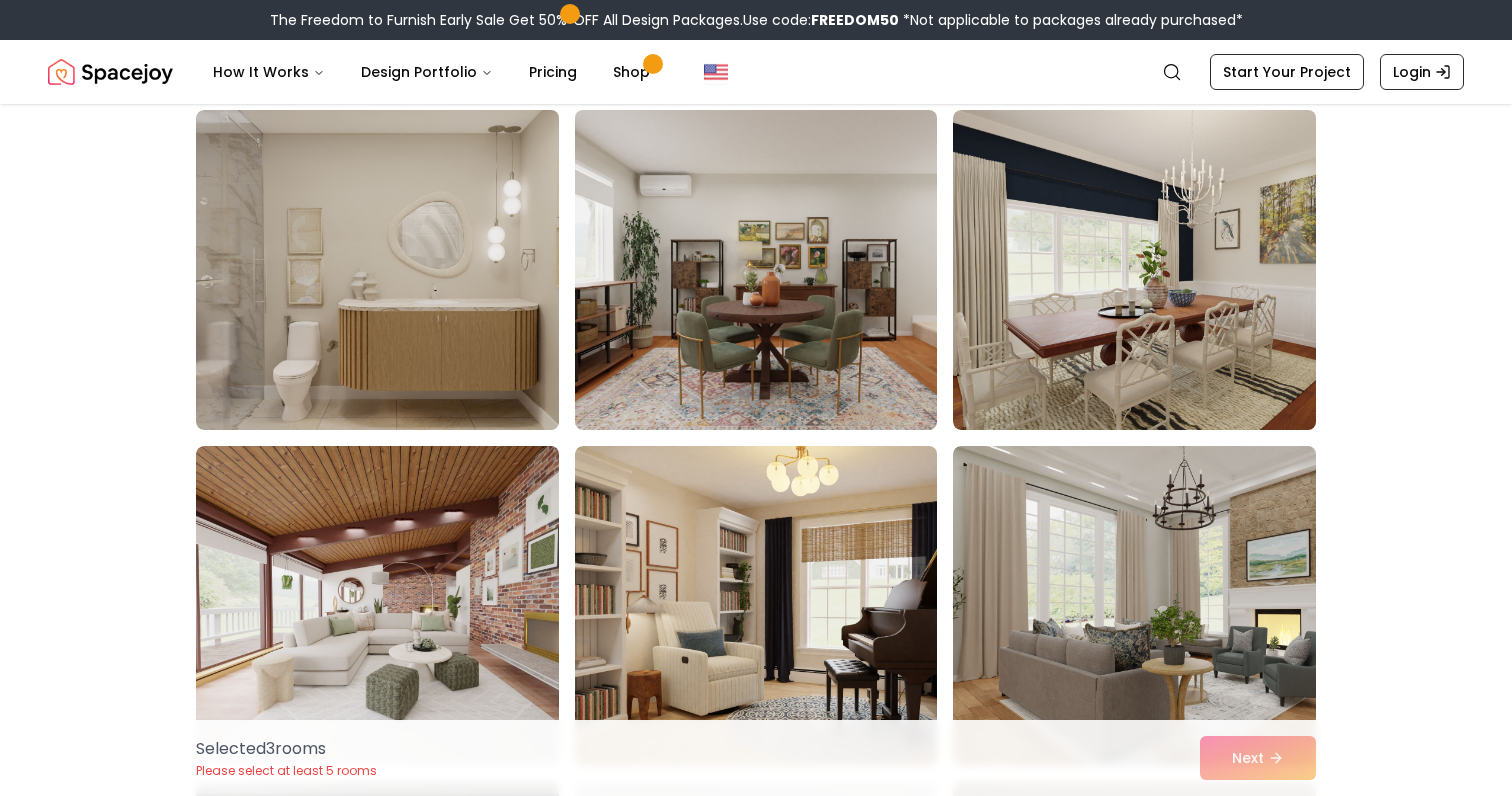 scroll, scrollTop: 4534, scrollLeft: 0, axis: vertical 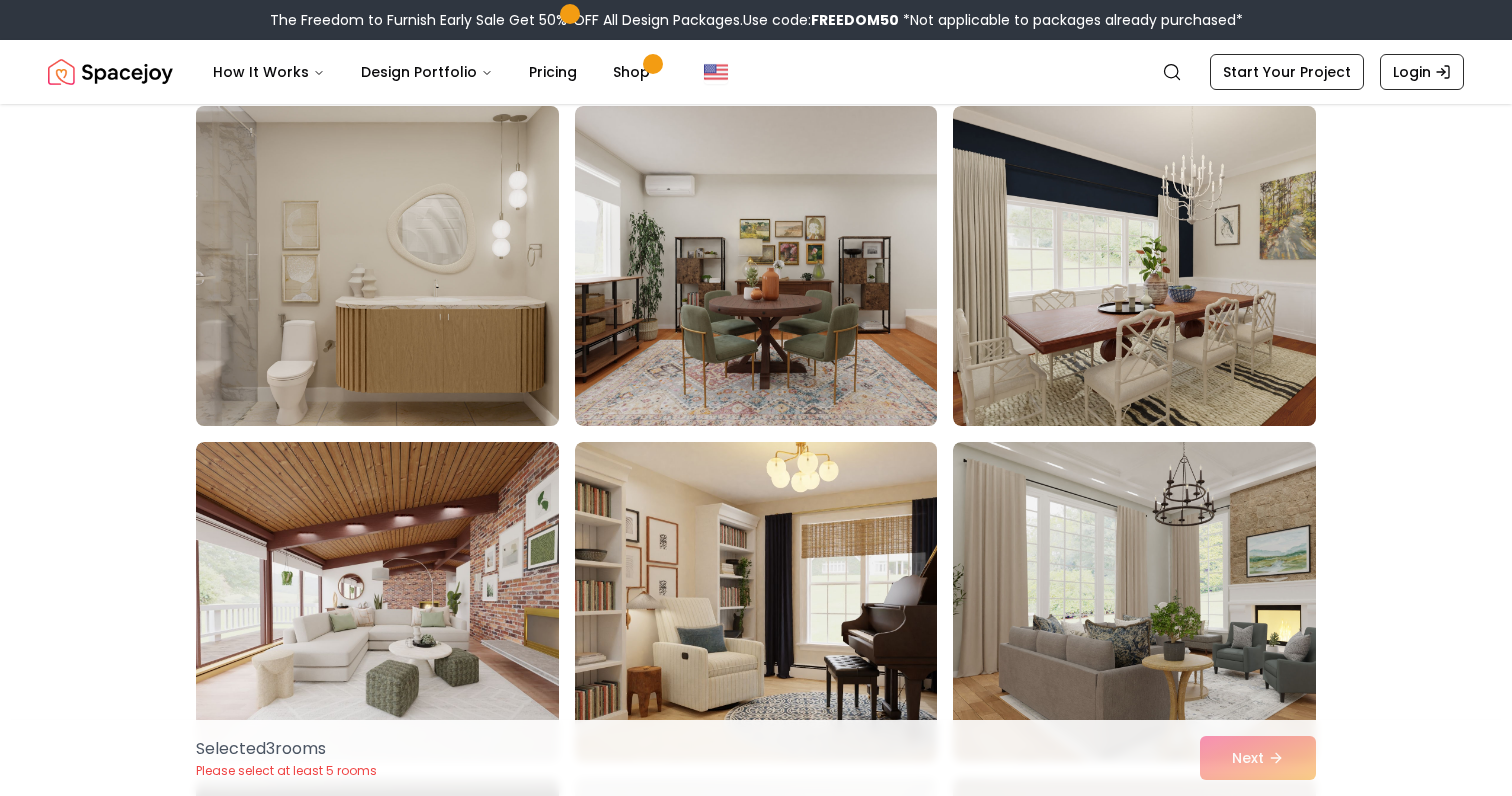 click at bounding box center [396, 266] 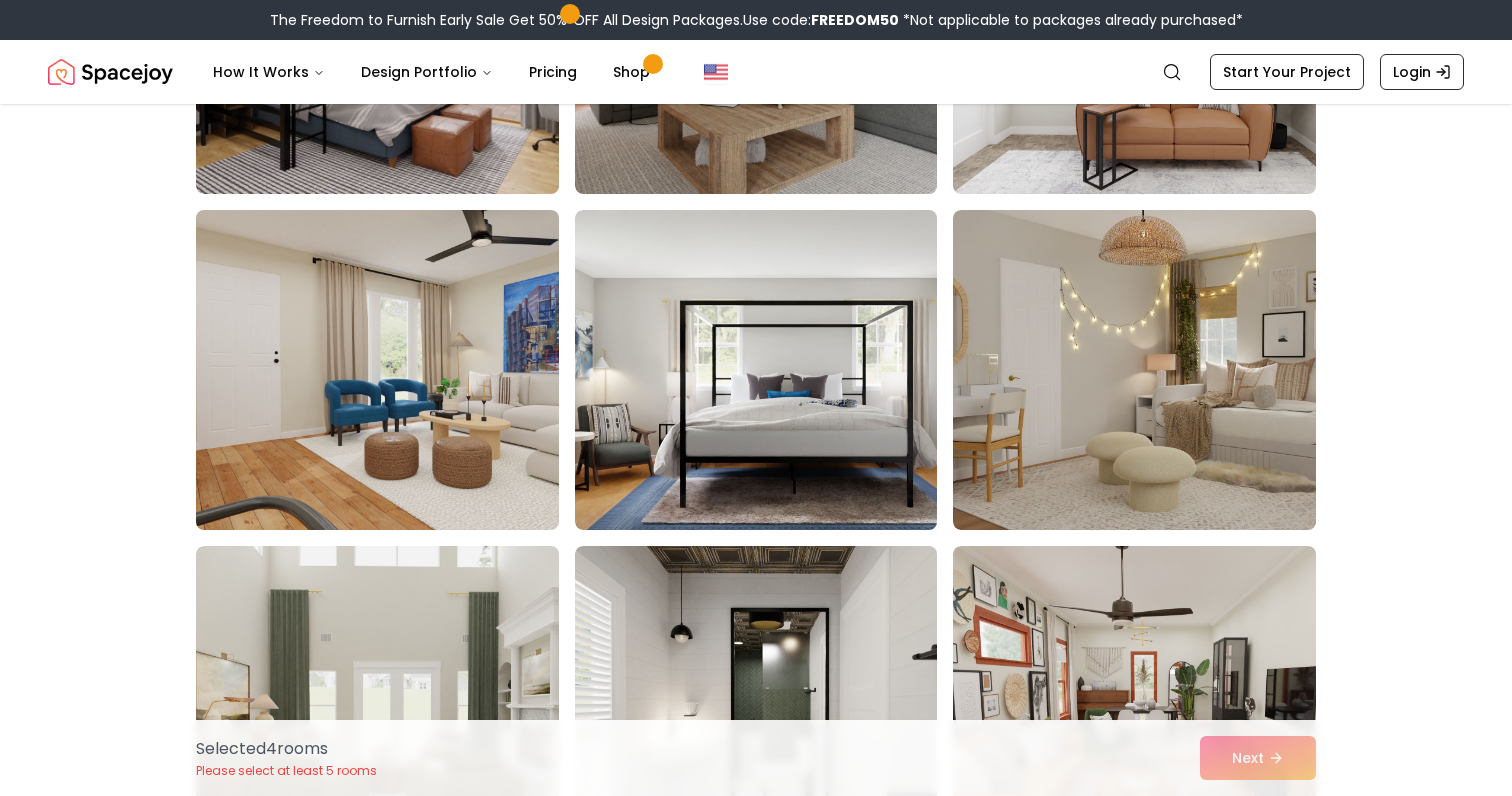 scroll, scrollTop: 5913, scrollLeft: 0, axis: vertical 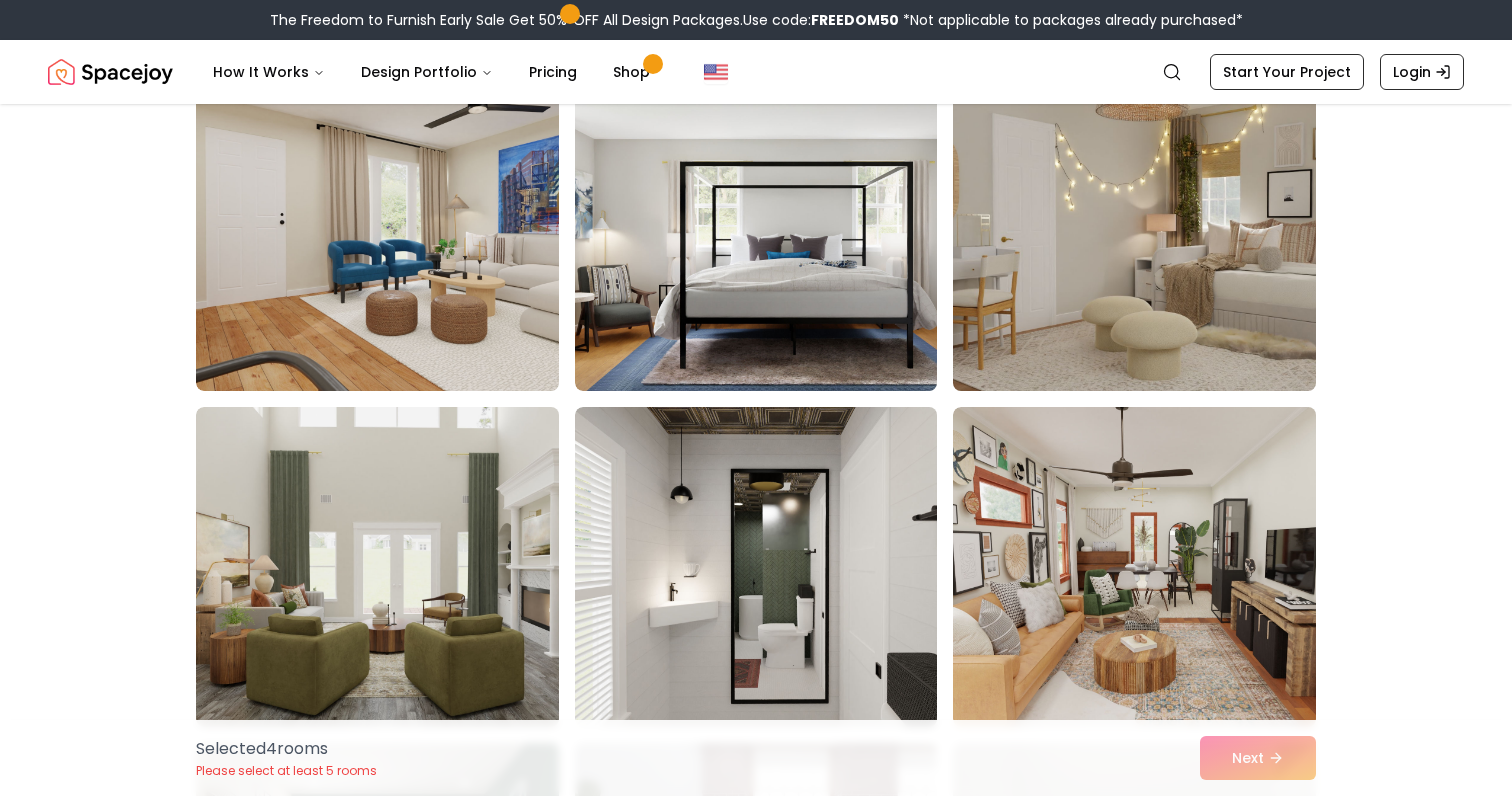 click at bounding box center [1153, 231] 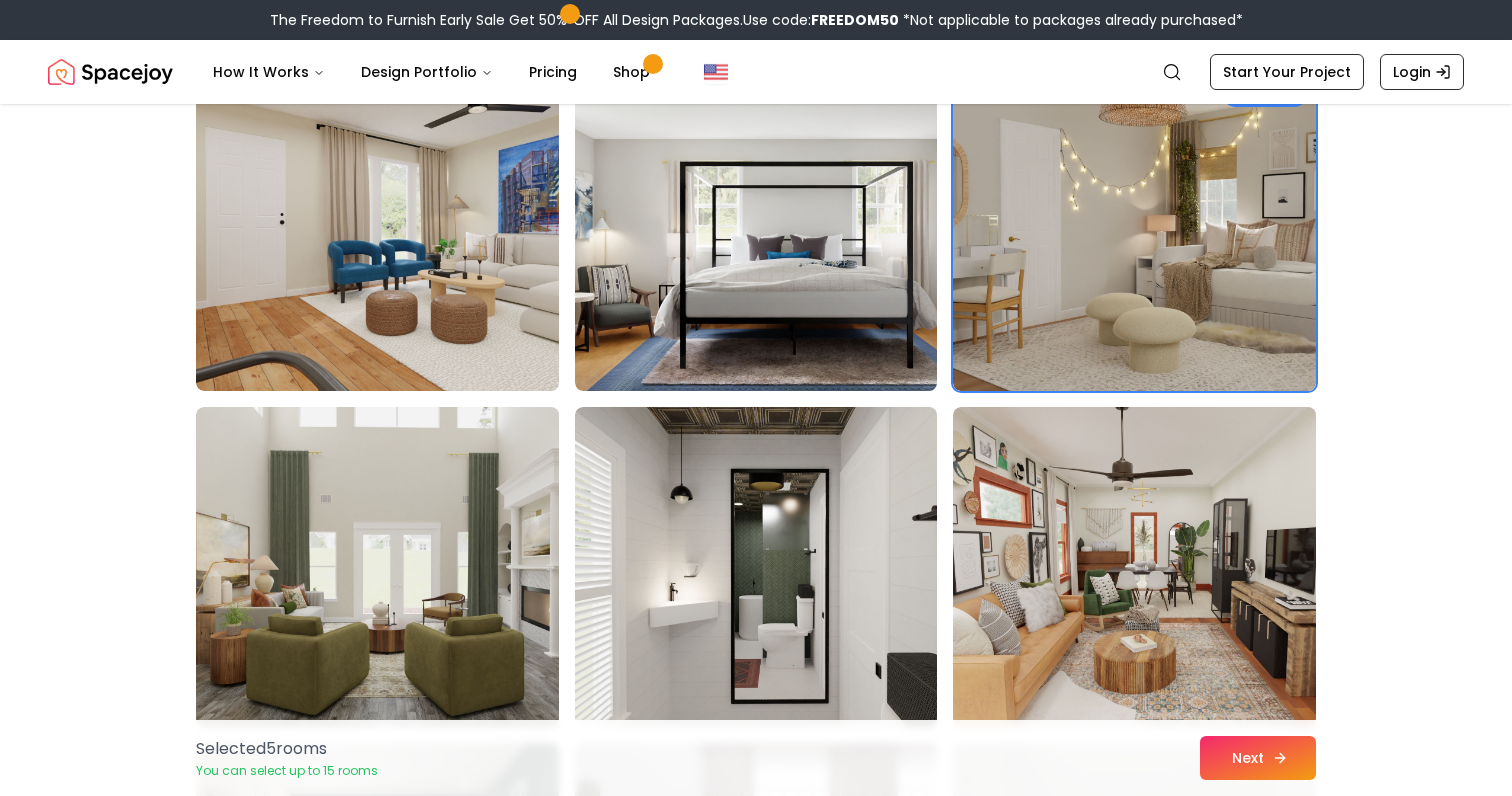 click on "Next" at bounding box center (1258, 758) 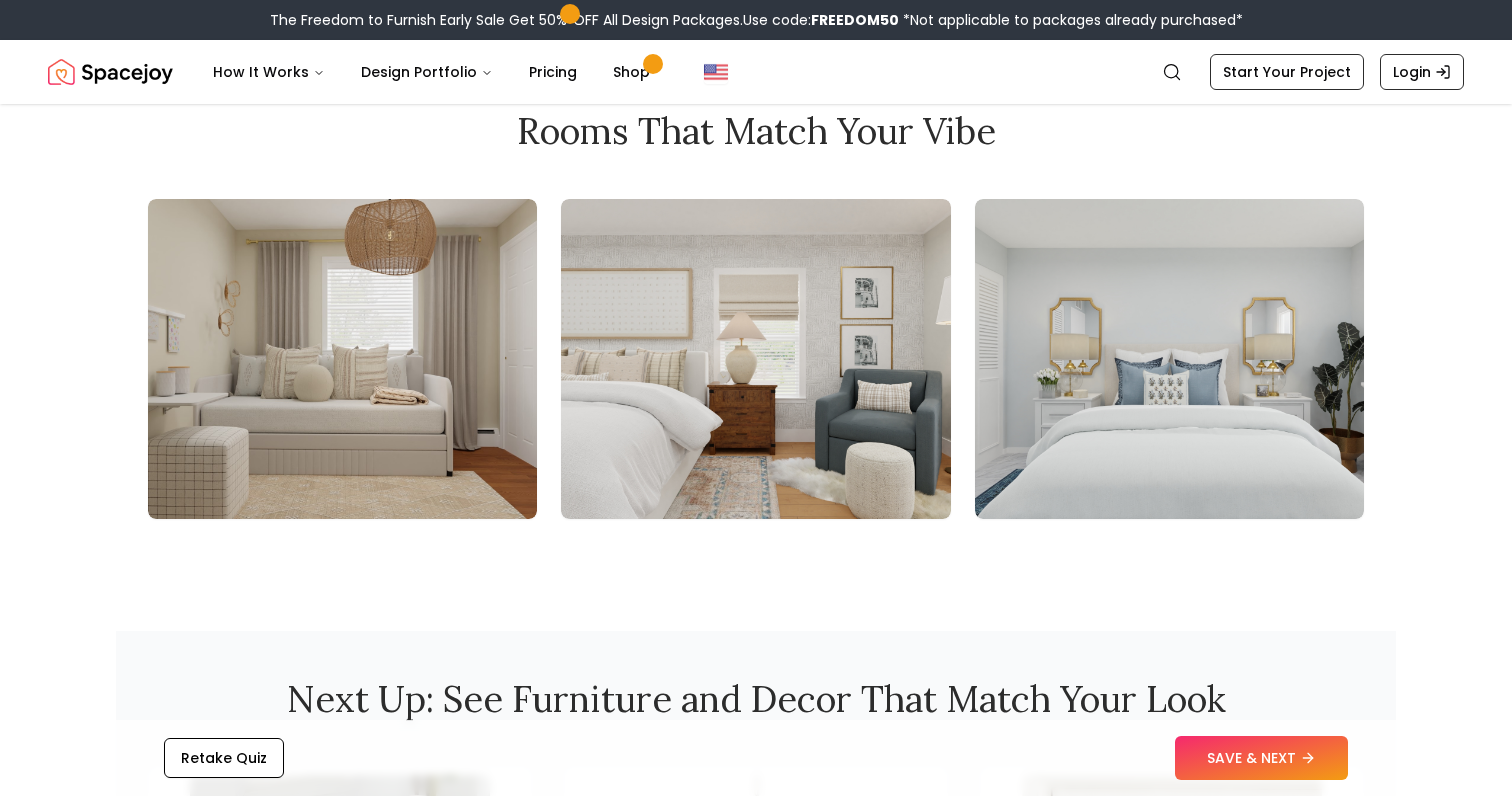 scroll, scrollTop: 2143, scrollLeft: 0, axis: vertical 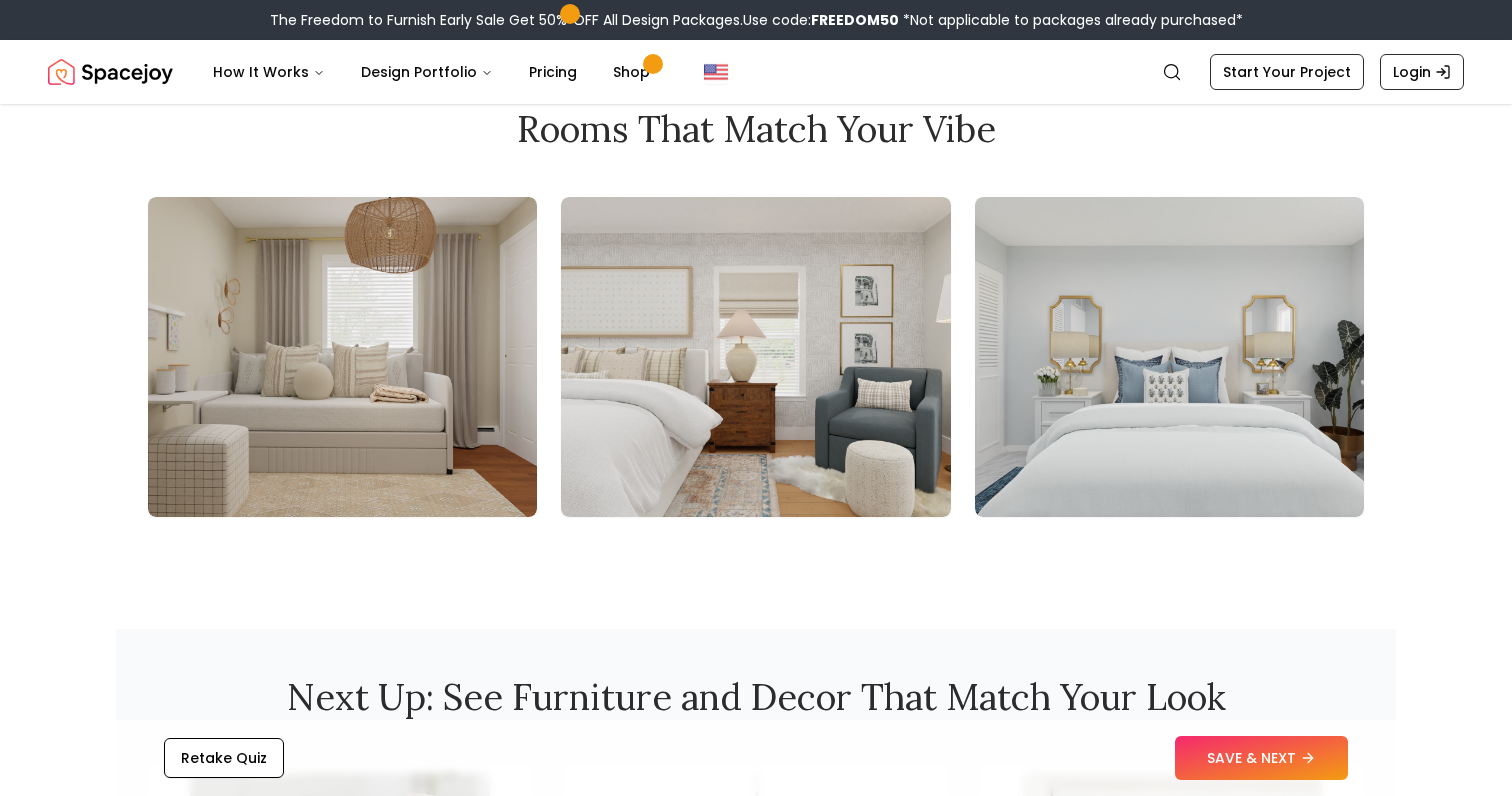 click at bounding box center [1169, 357] 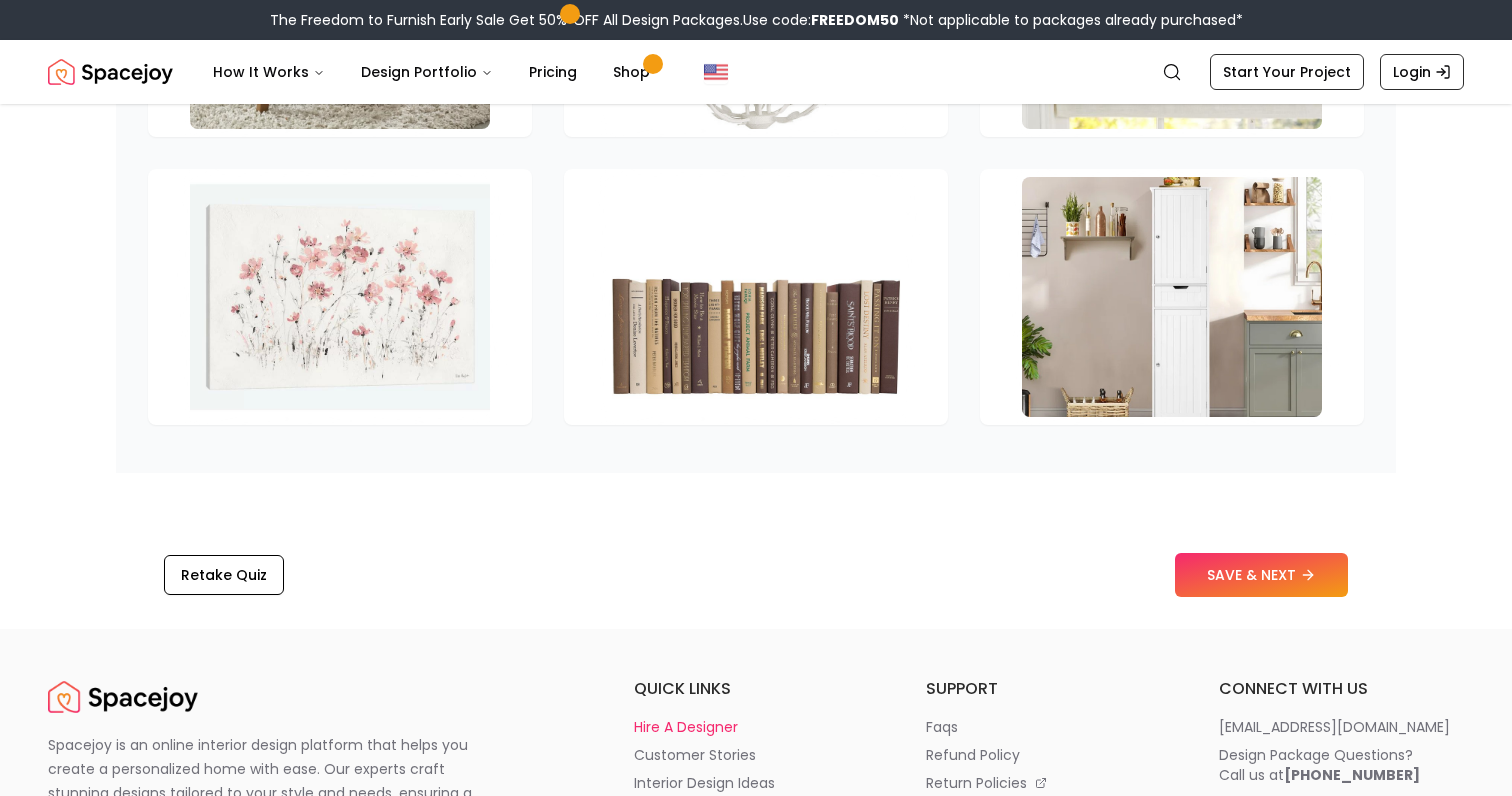 scroll, scrollTop: 3023, scrollLeft: 0, axis: vertical 